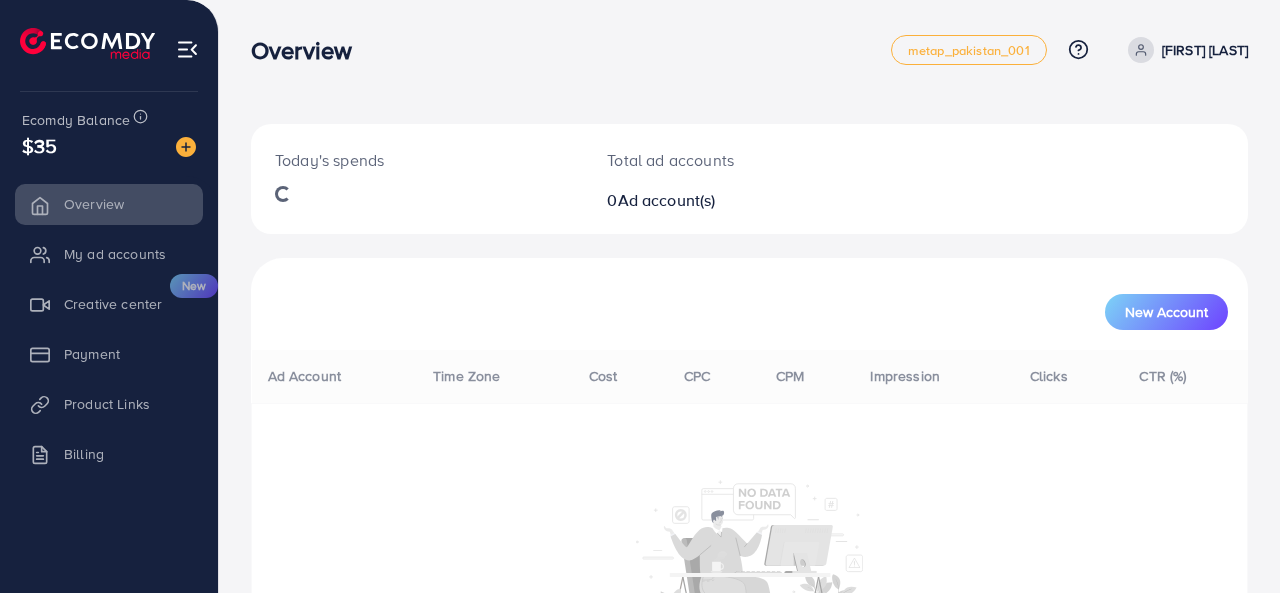 scroll, scrollTop: 0, scrollLeft: 0, axis: both 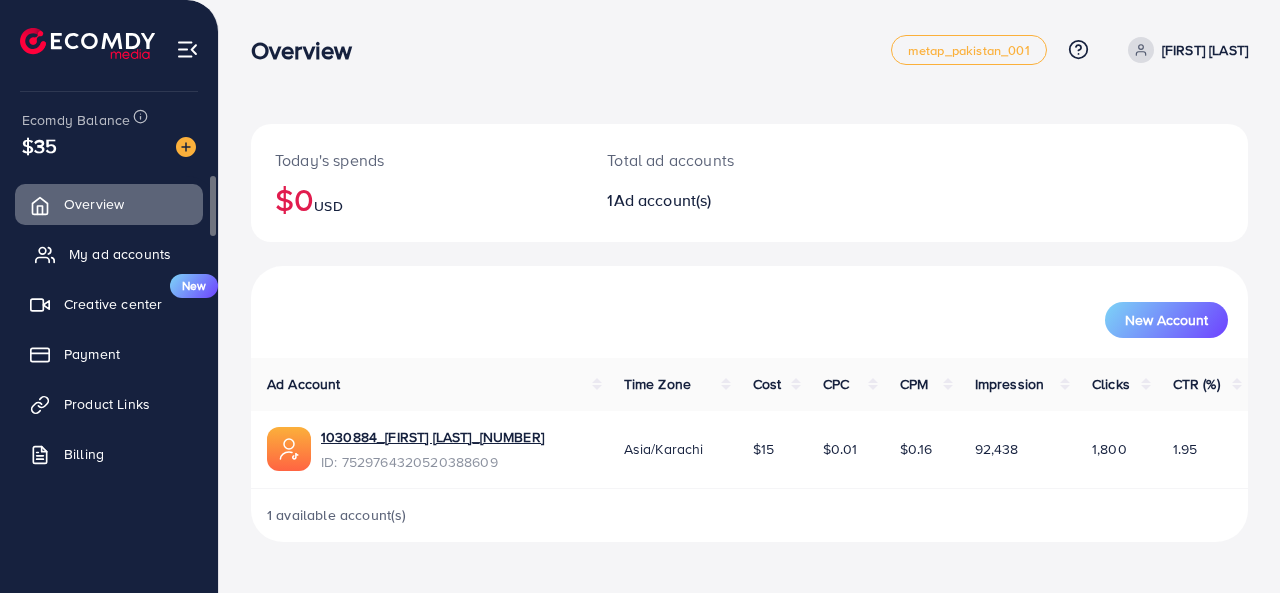click on "My ad accounts" at bounding box center [120, 254] 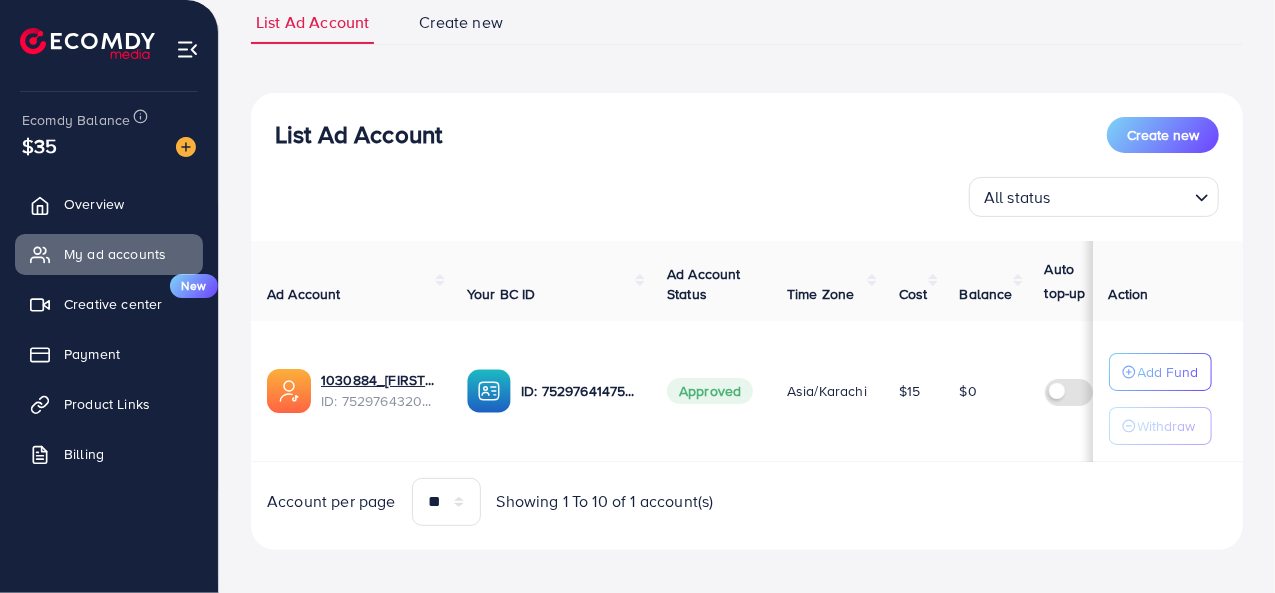 scroll, scrollTop: 162, scrollLeft: 0, axis: vertical 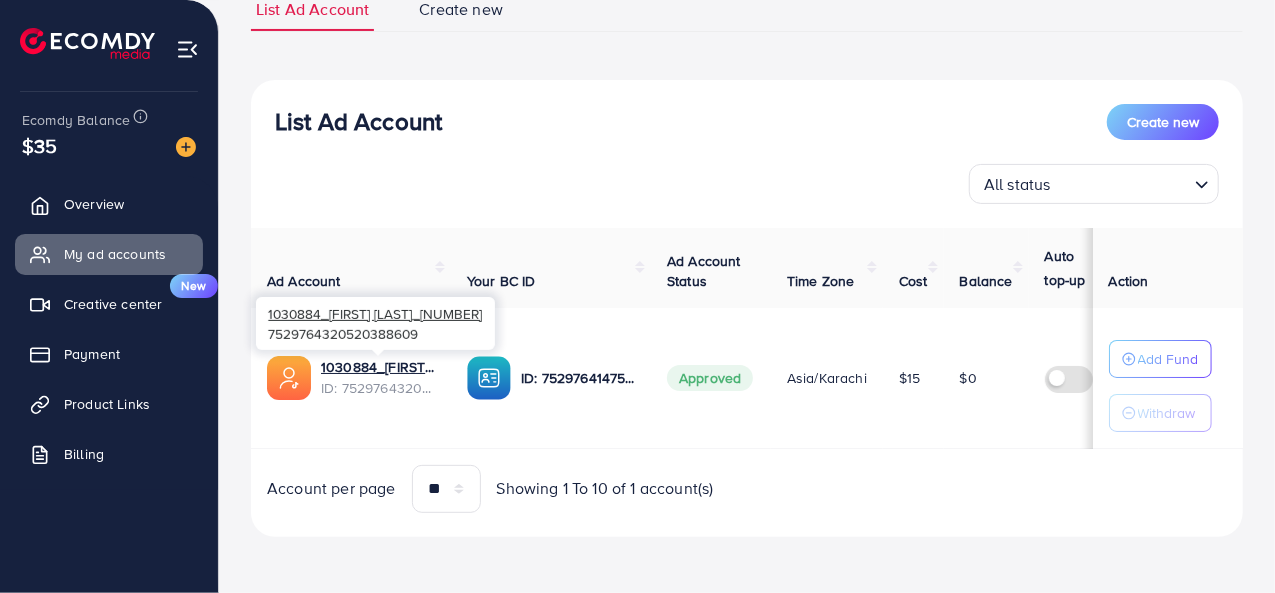 click on "ID: 7529764320520388609" at bounding box center (378, 388) 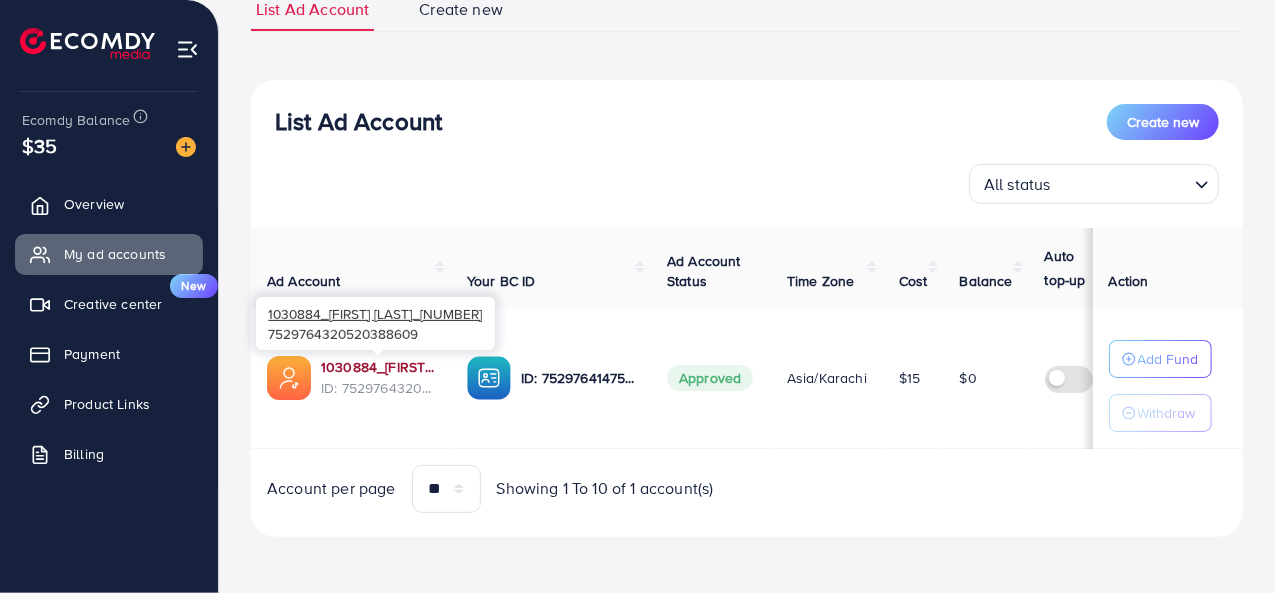 click on "1030884_[FIRST] [LAST]_[NUMBER]" at bounding box center (378, 367) 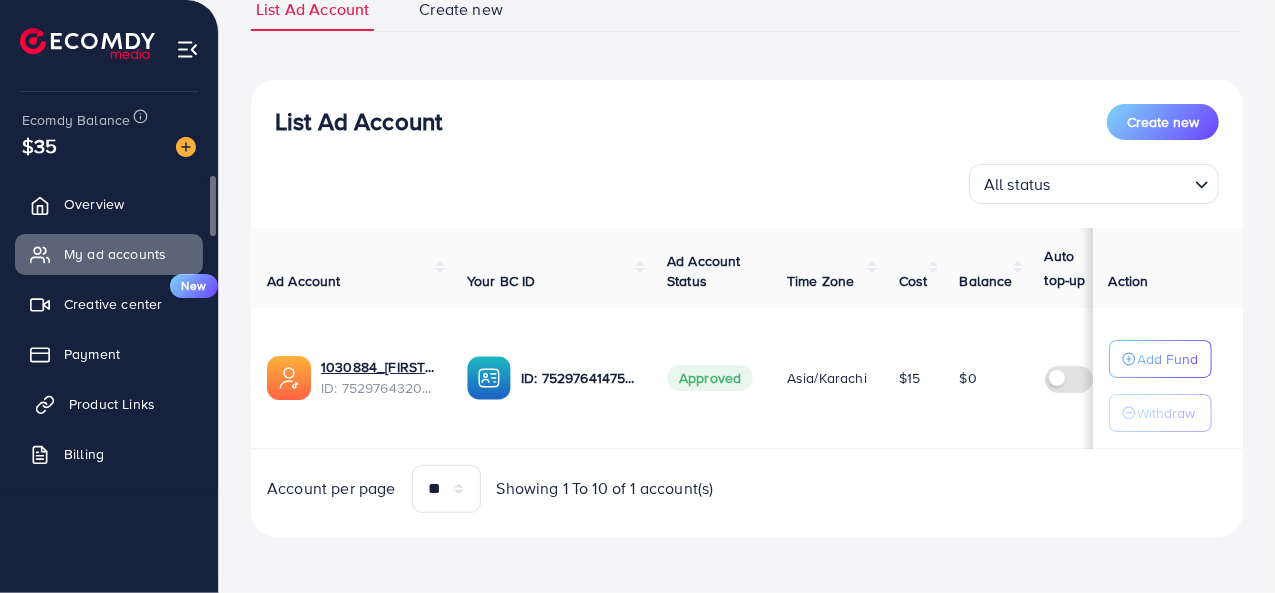 click on "Product Links" at bounding box center [112, 404] 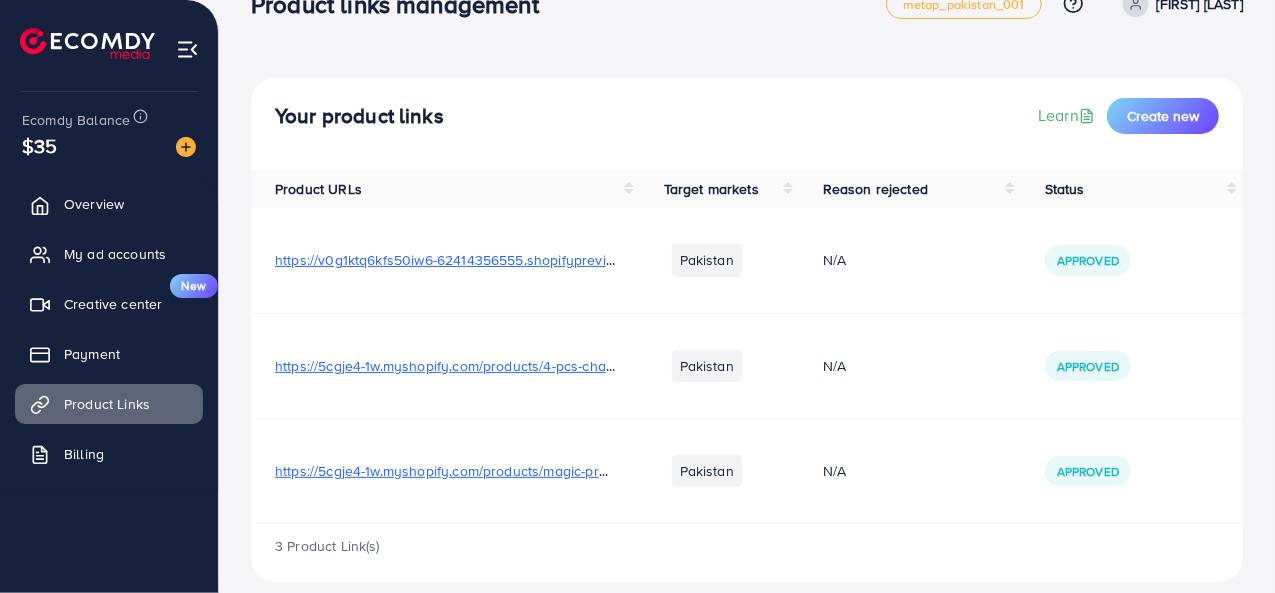 scroll, scrollTop: 66, scrollLeft: 0, axis: vertical 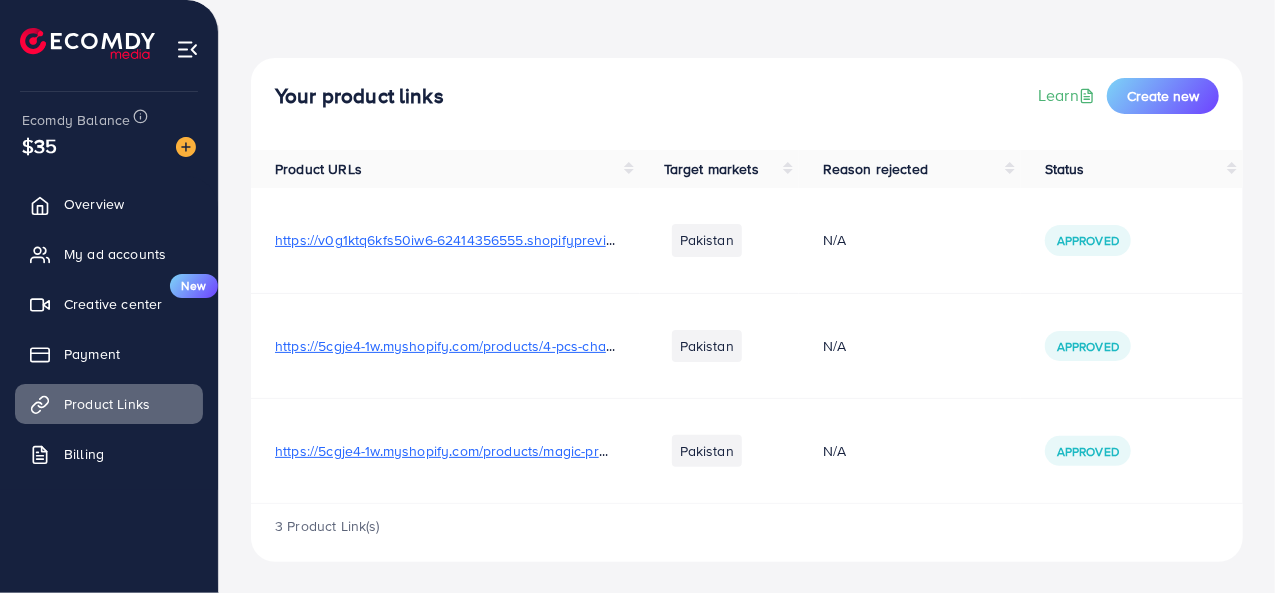 click on "https://5cgje4-1w.myshopify.com/products/magic-practice-copybook4-books-10-ink-refill-book-for-montessori-children-tracing-handwriting-first-learning-books-kids-preschool?utm_source=copyToPasteBoard&utm_medium=product-links&utm_content=web" at bounding box center (1079, 451) 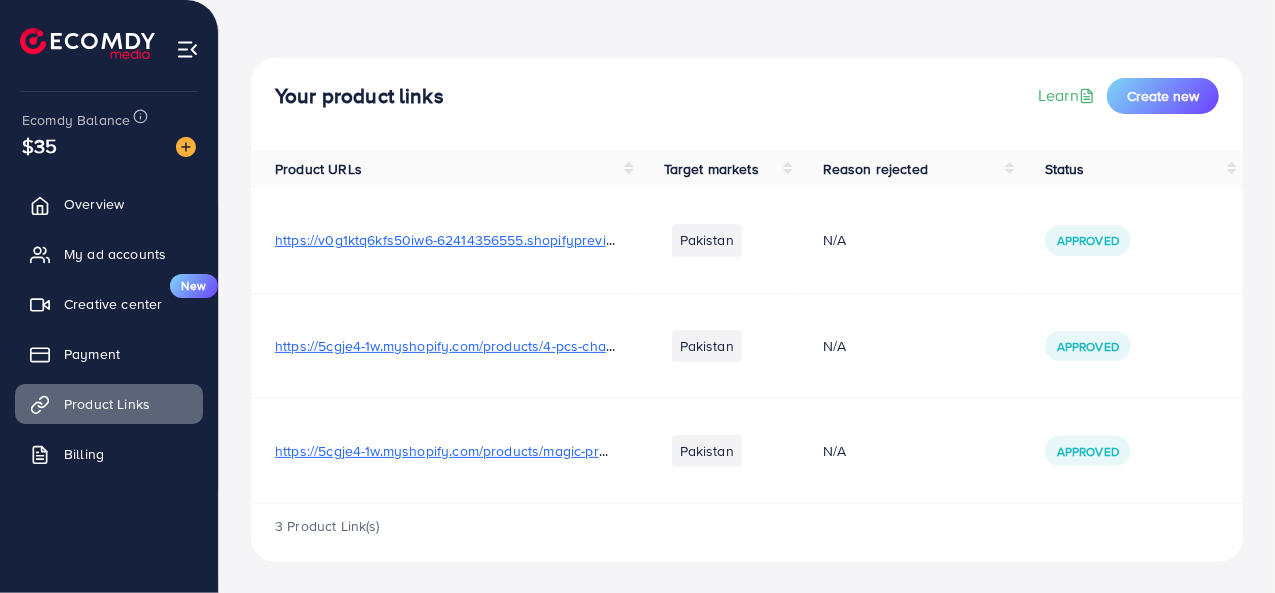 click on "https://5cgje4-1w.myshopify.com/products/magic-practice-copybook4-books-10-ink-refill-book-for-montessori-children-tracing-handwriting-first-learning-books-kids-preschool?utm_source=copyToPasteBoard&utm_medium=product-links&utm_content=web" at bounding box center [1079, 451] 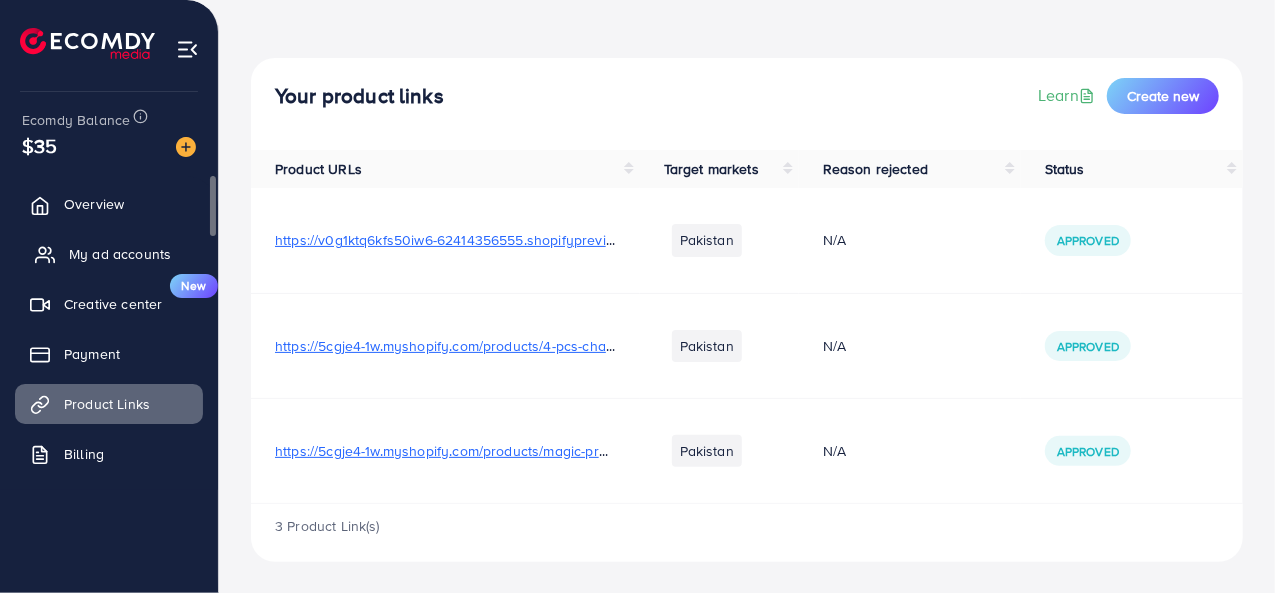 click on "My ad accounts" at bounding box center [120, 254] 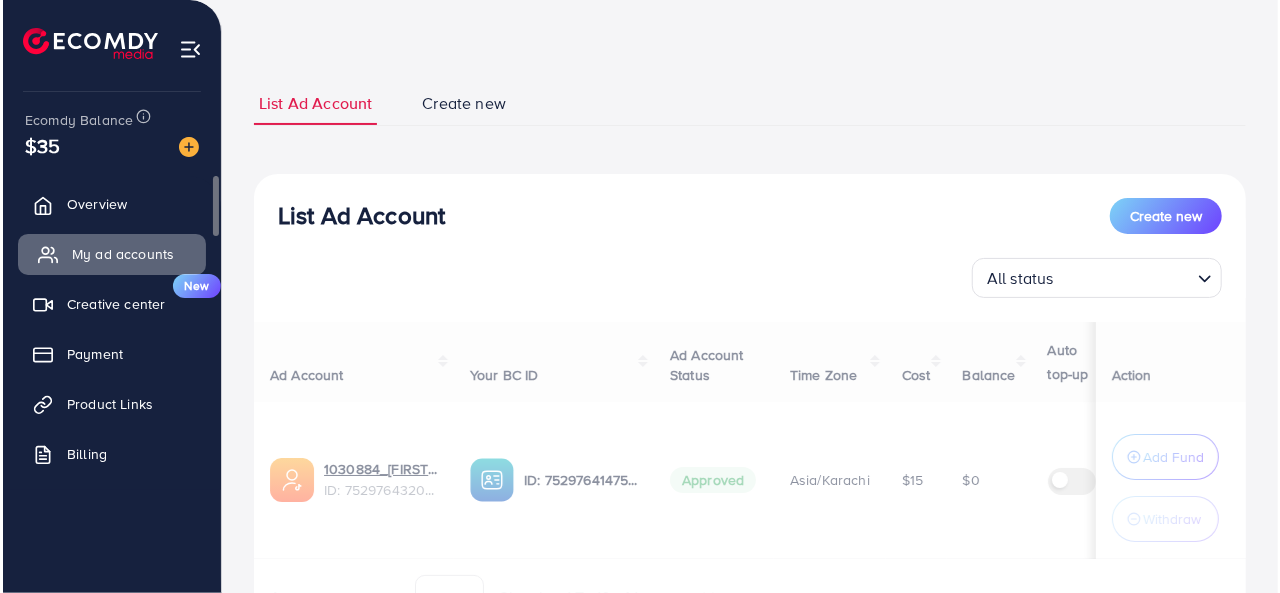 scroll, scrollTop: 0, scrollLeft: 0, axis: both 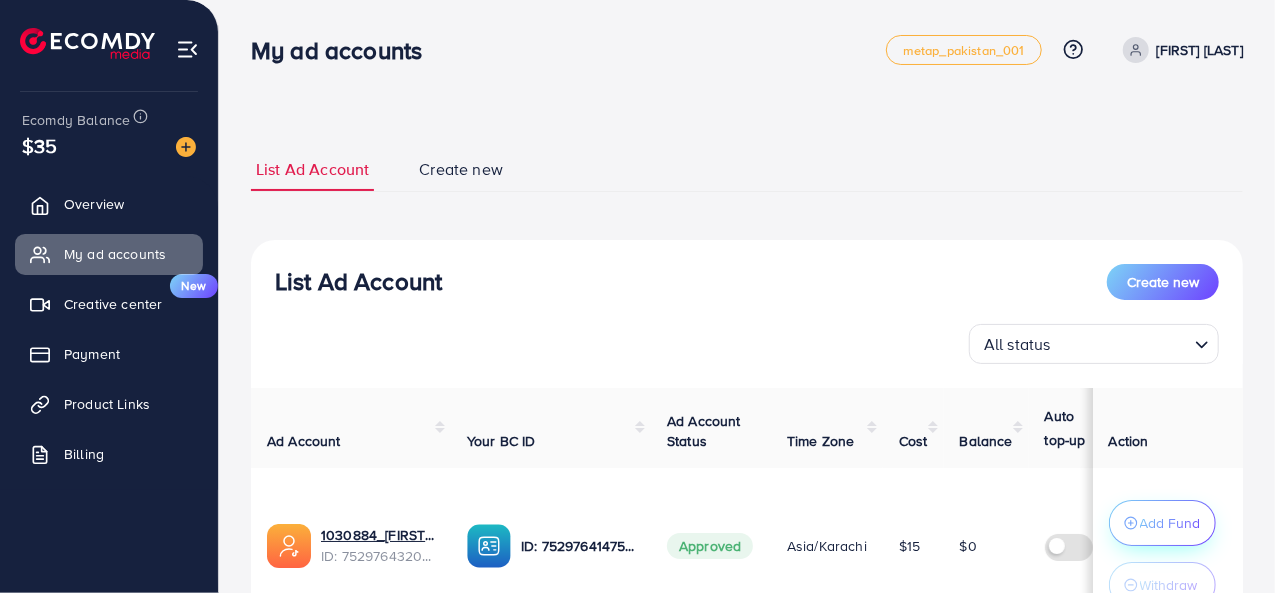 click on "Add Fund" at bounding box center (1170, 523) 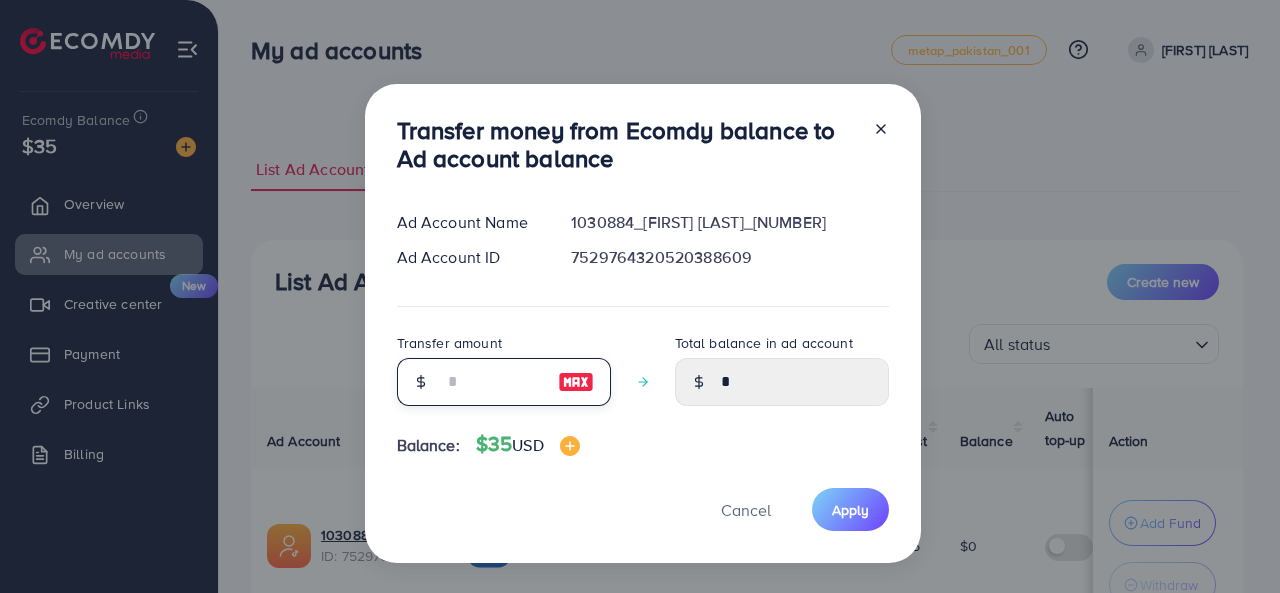 click at bounding box center [493, 382] 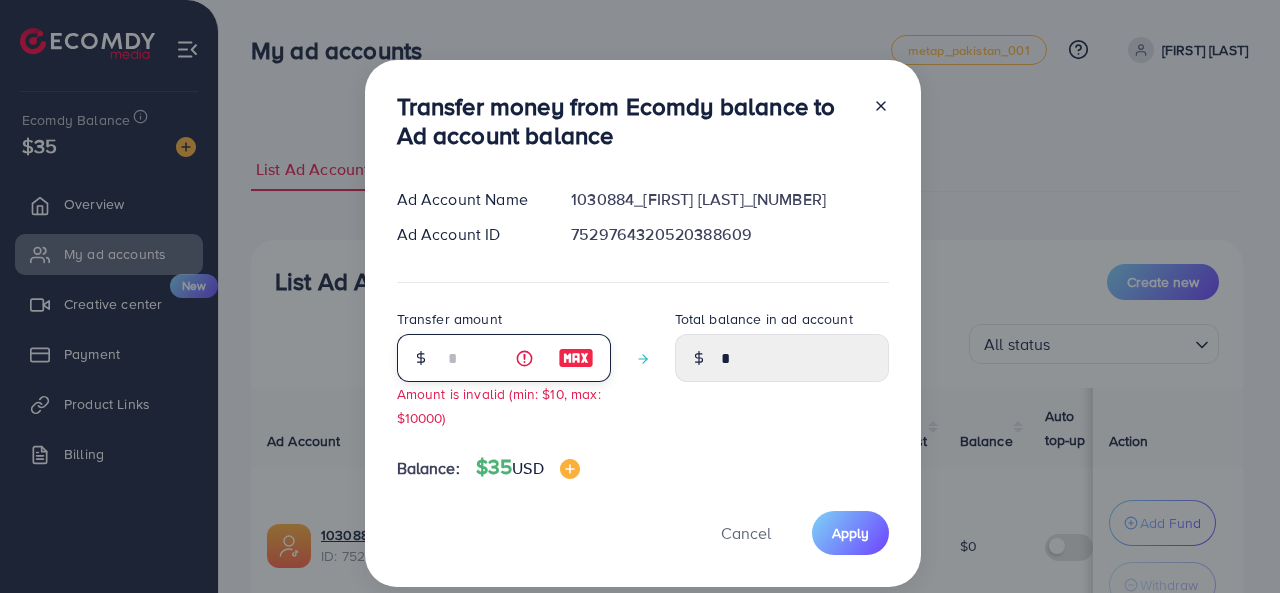 type on "****" 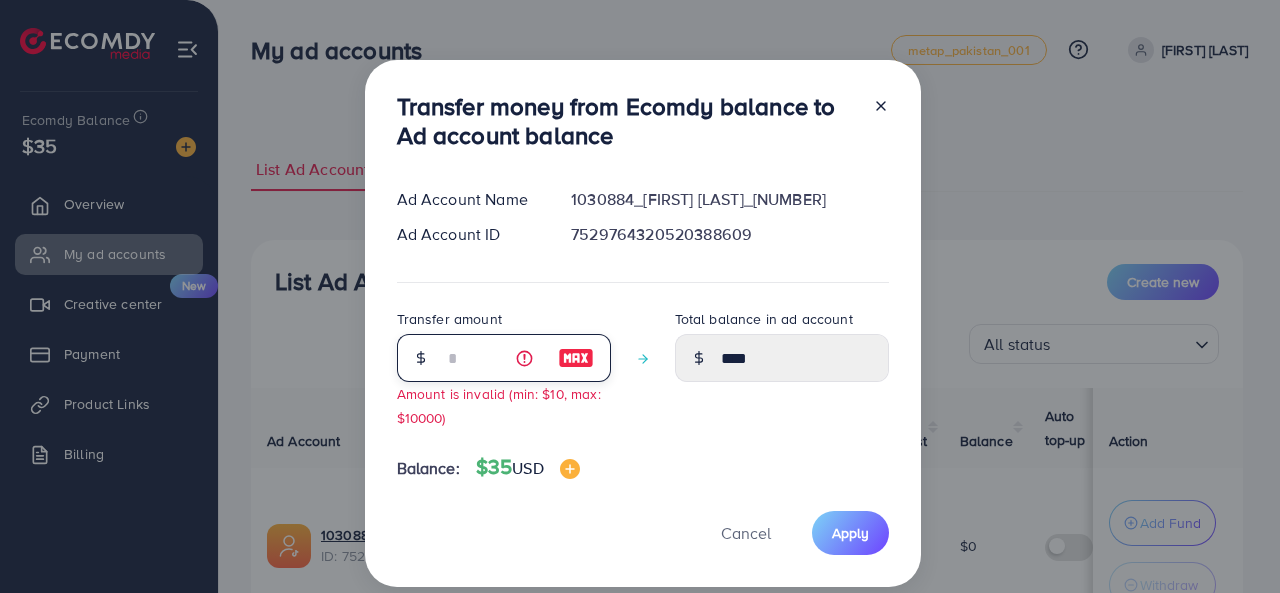 type on "**" 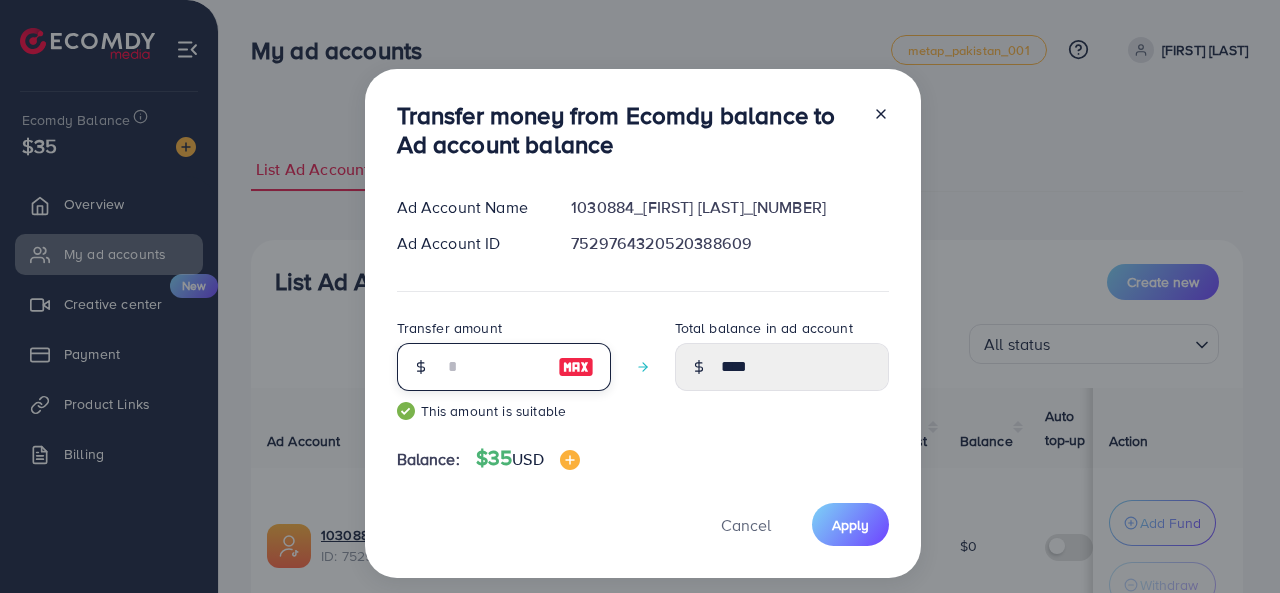 type on "*****" 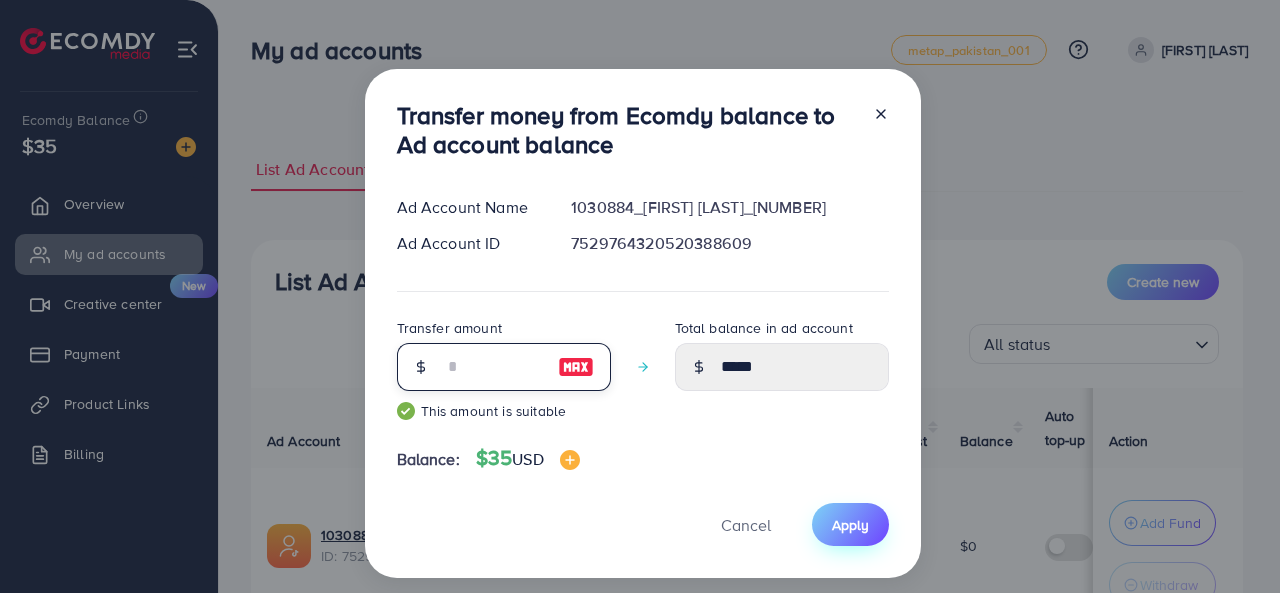 type on "**" 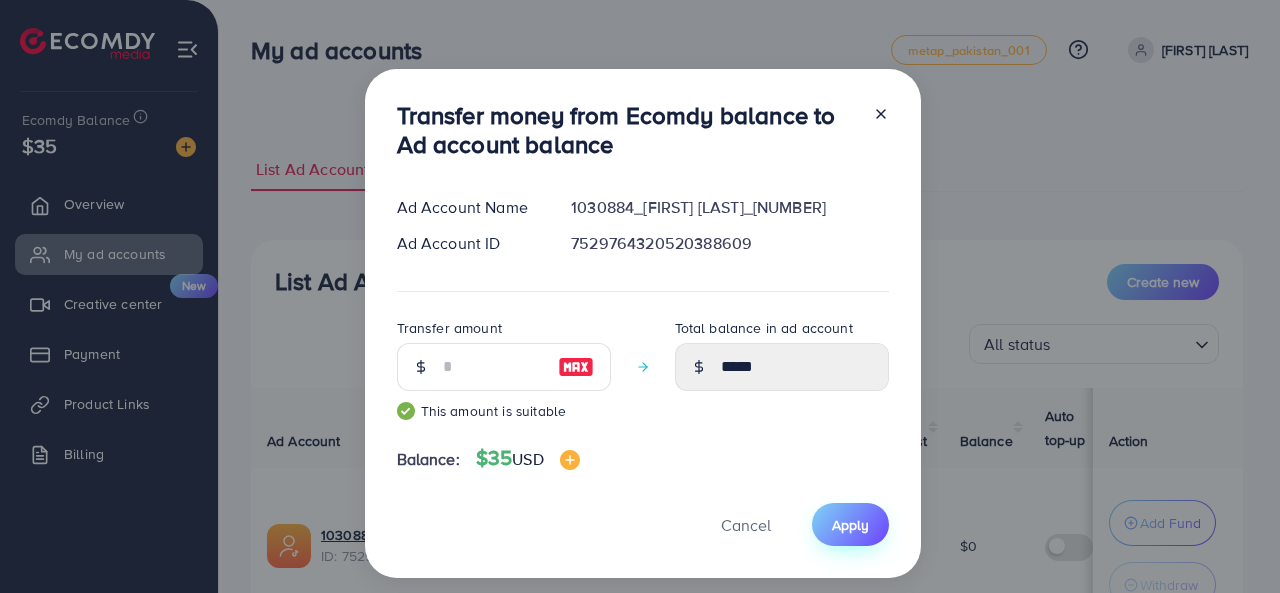 click on "Apply" at bounding box center (850, 525) 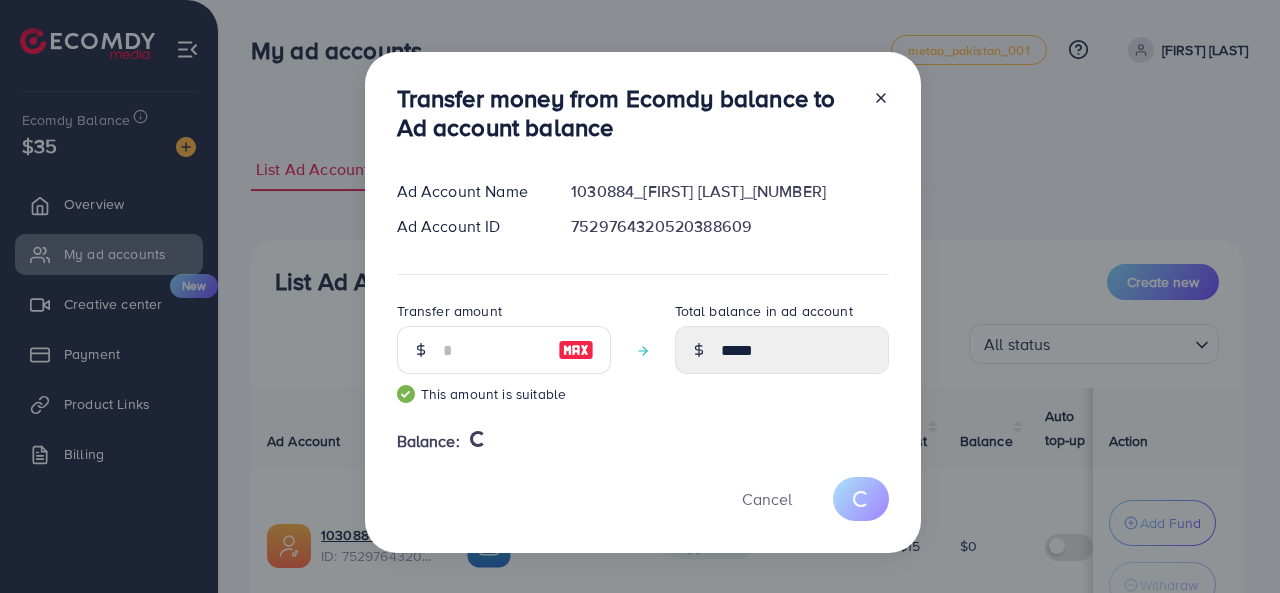 scroll, scrollTop: 27, scrollLeft: 0, axis: vertical 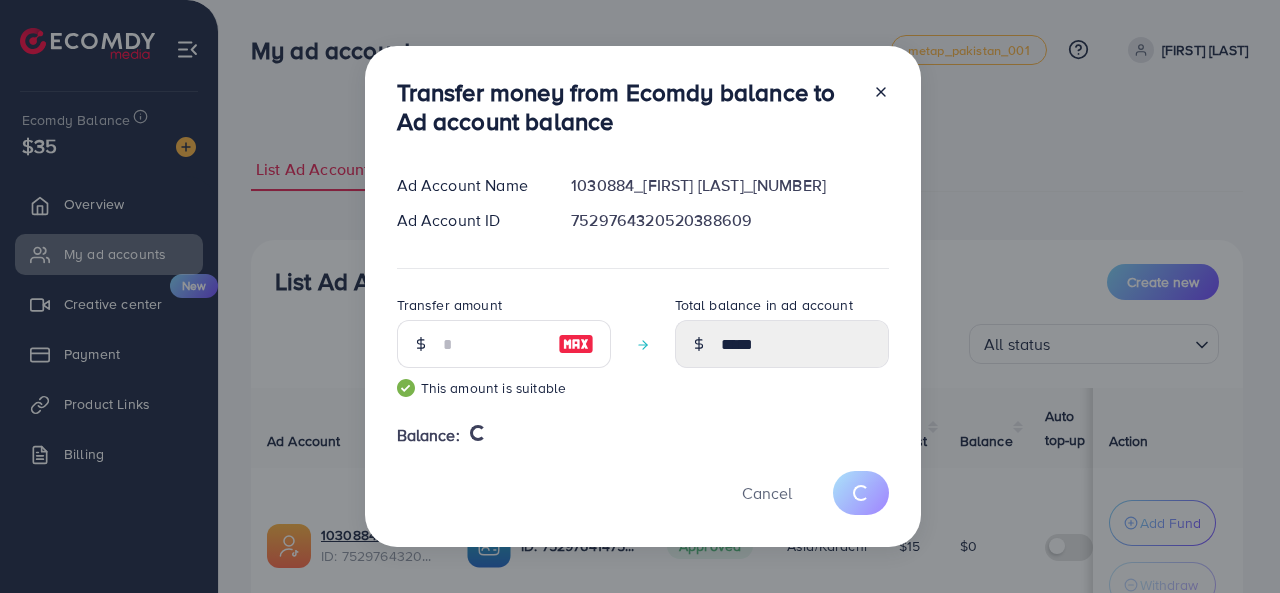 type 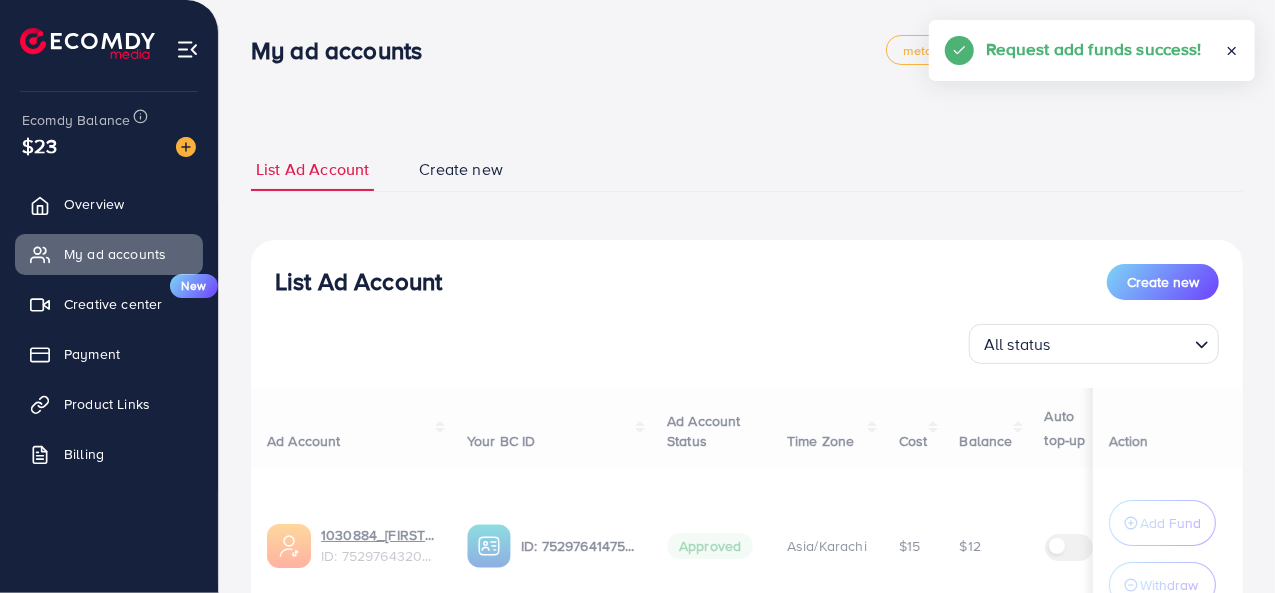 click on "Ad Account Your BC ID Ad Account Status Time Zone Cost Balance Auto top-up Threshold information Action            1030884_[FIRST] [LAST]_[NUMBER]  ID: 7529764320520388609 ID: 7529764147580403728  Approved   Asia/Karachi   $15   $12   $ ---   $ ---   Add Fund   Withdraw           Account per page  ** ** ** ***  Showing 1 To 10 of 1 account(s)" at bounding box center [747, 538] 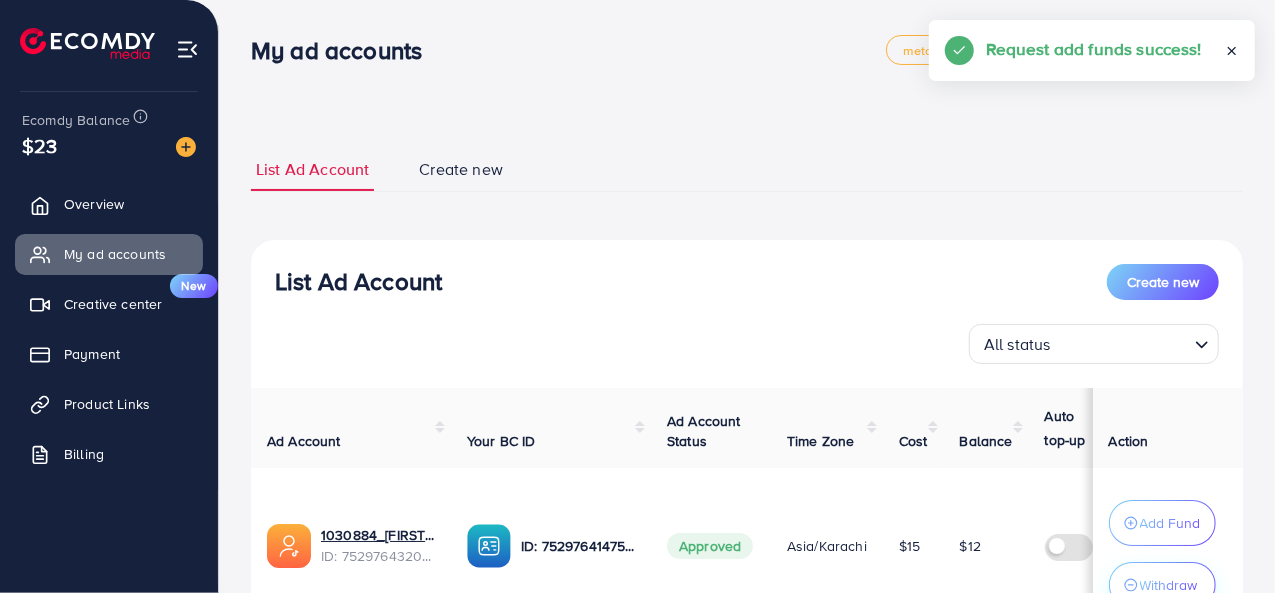 click on "Withdraw" at bounding box center [1169, 585] 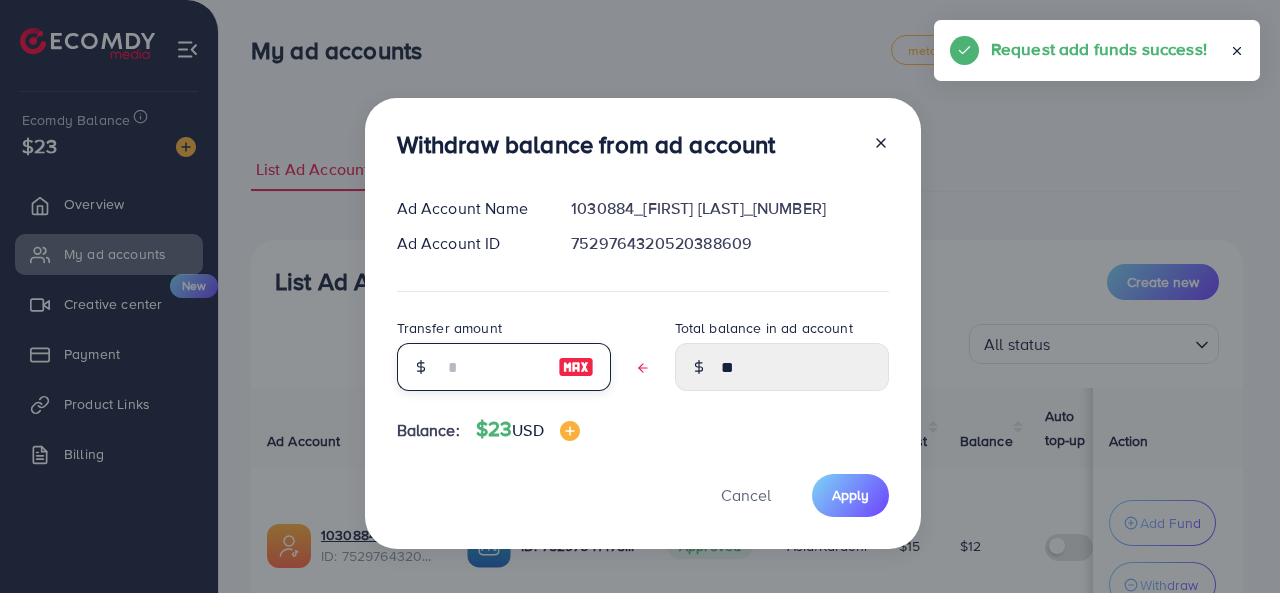 click at bounding box center (493, 367) 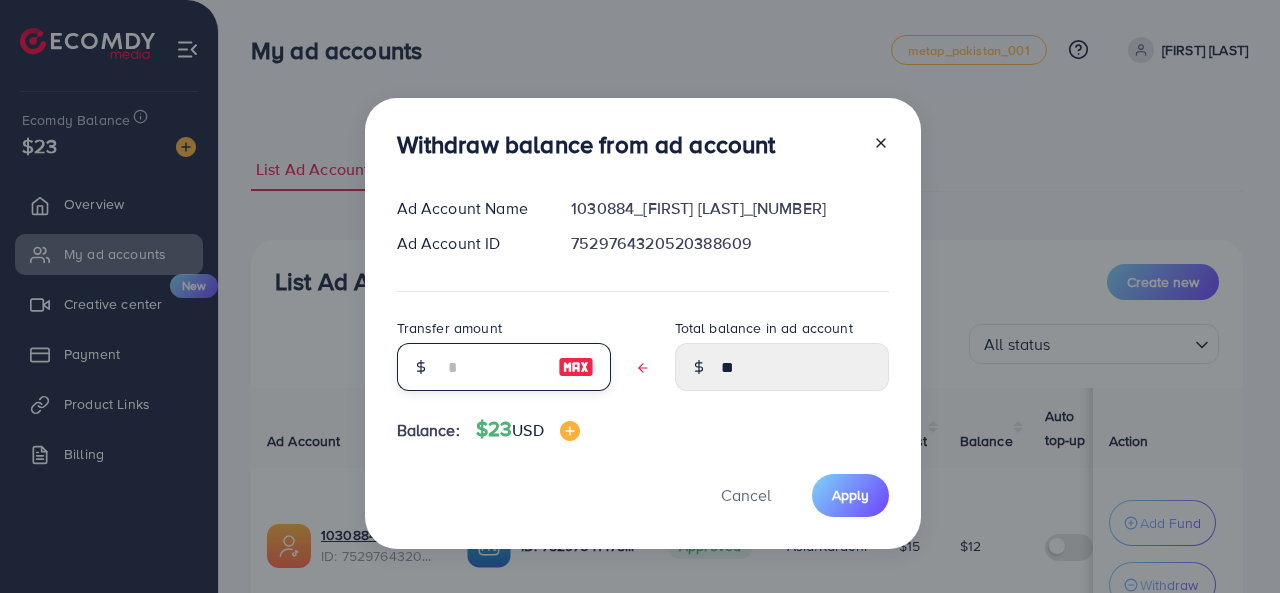 type on "*" 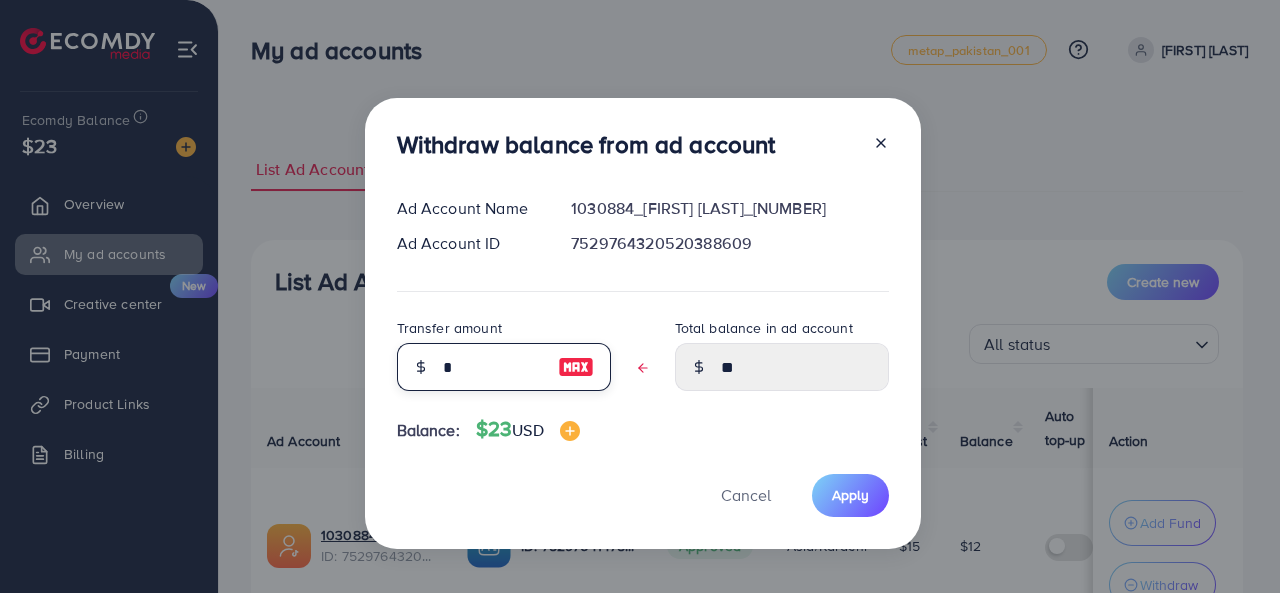 type on "*****" 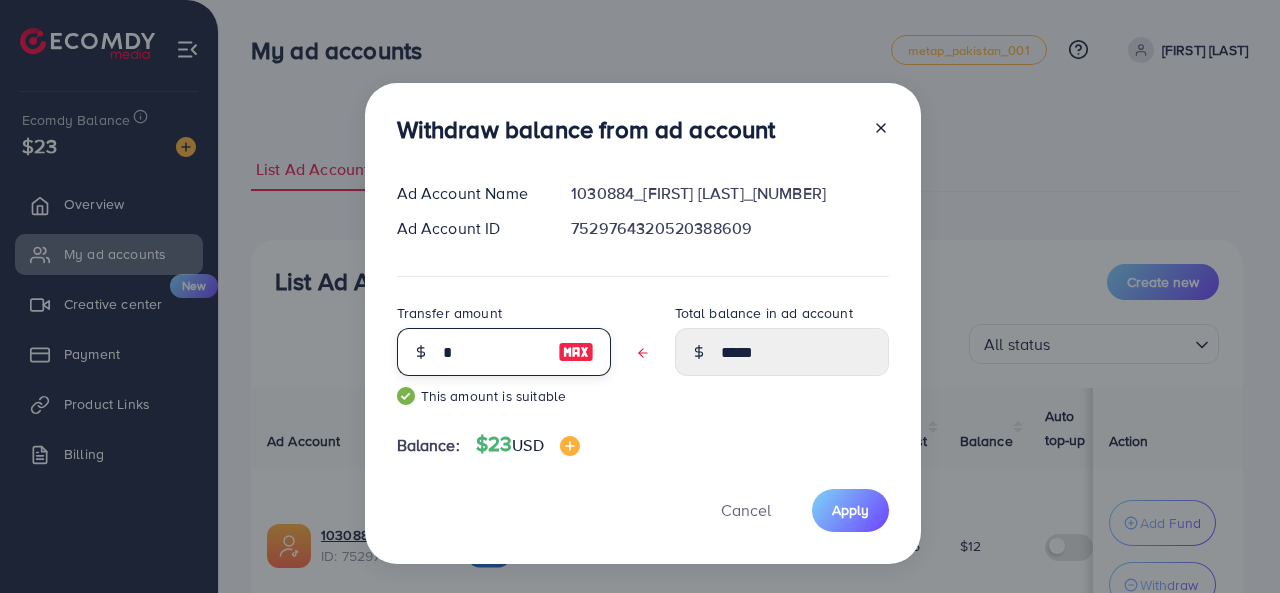 type on "**" 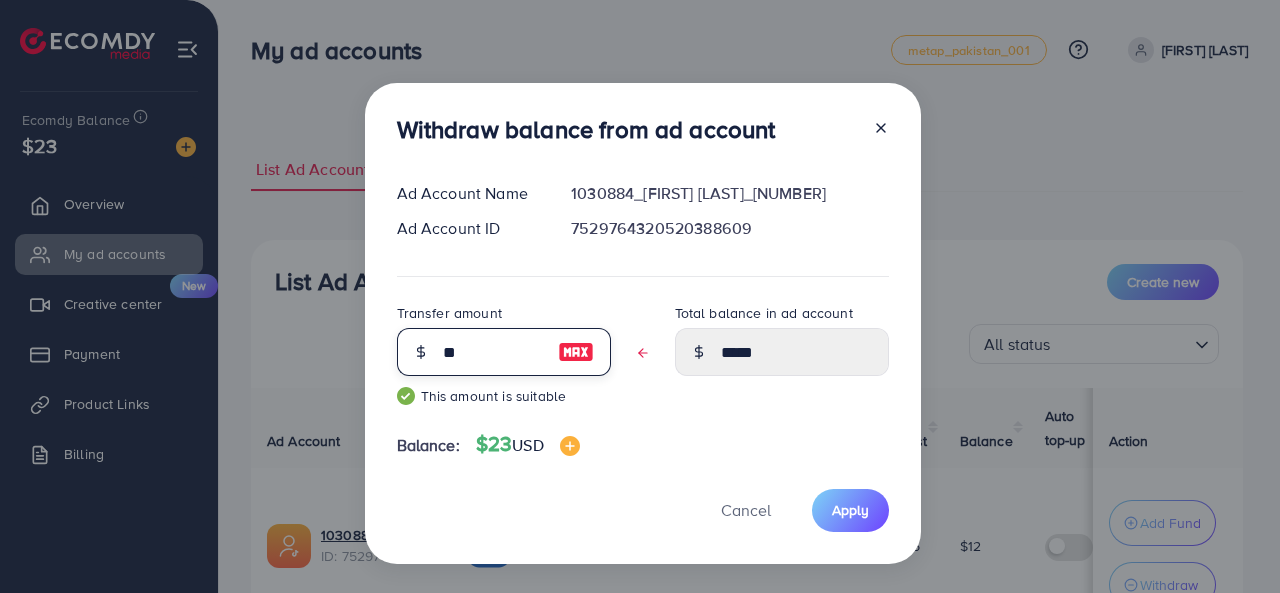 type on "****" 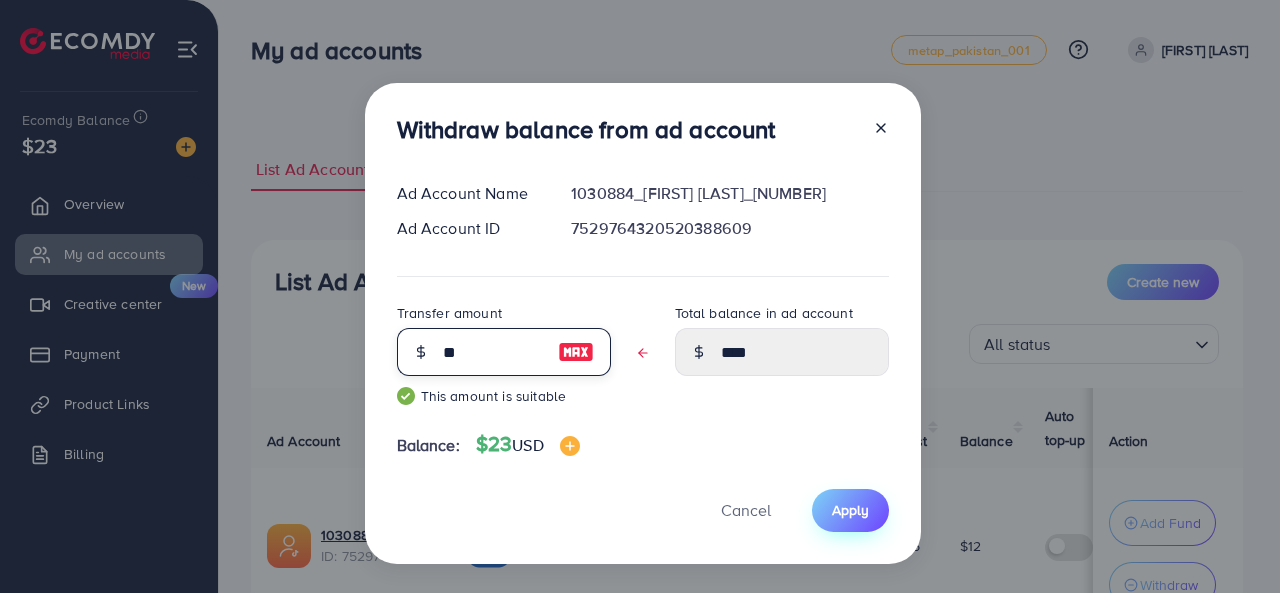 type on "**" 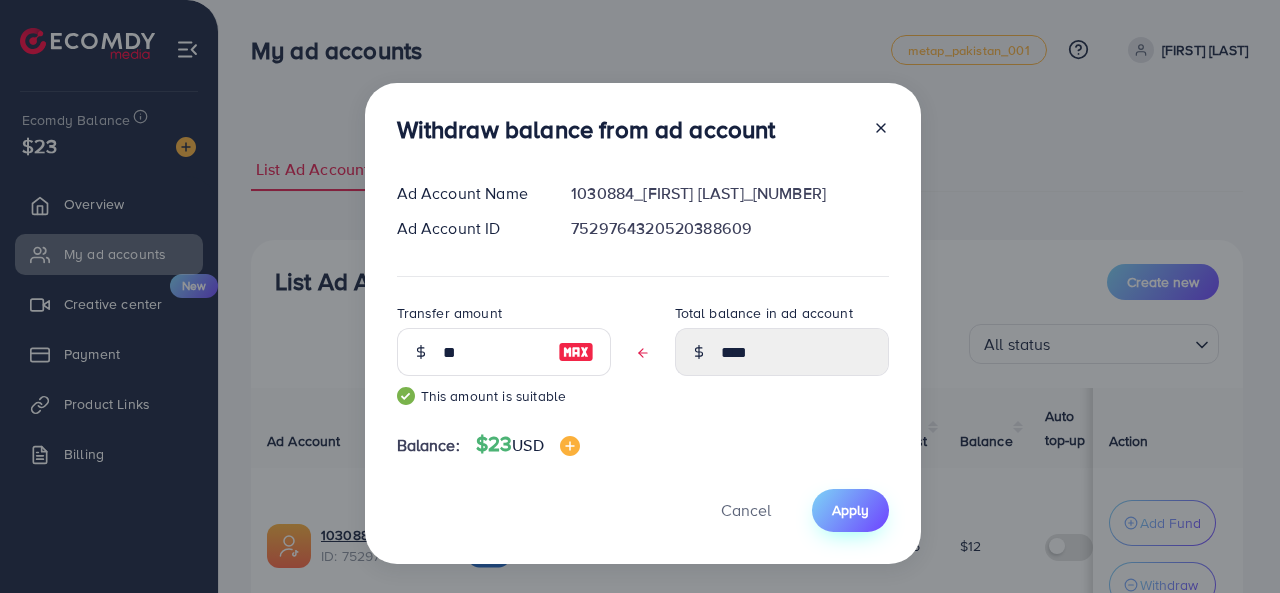 click on "Apply" at bounding box center [850, 510] 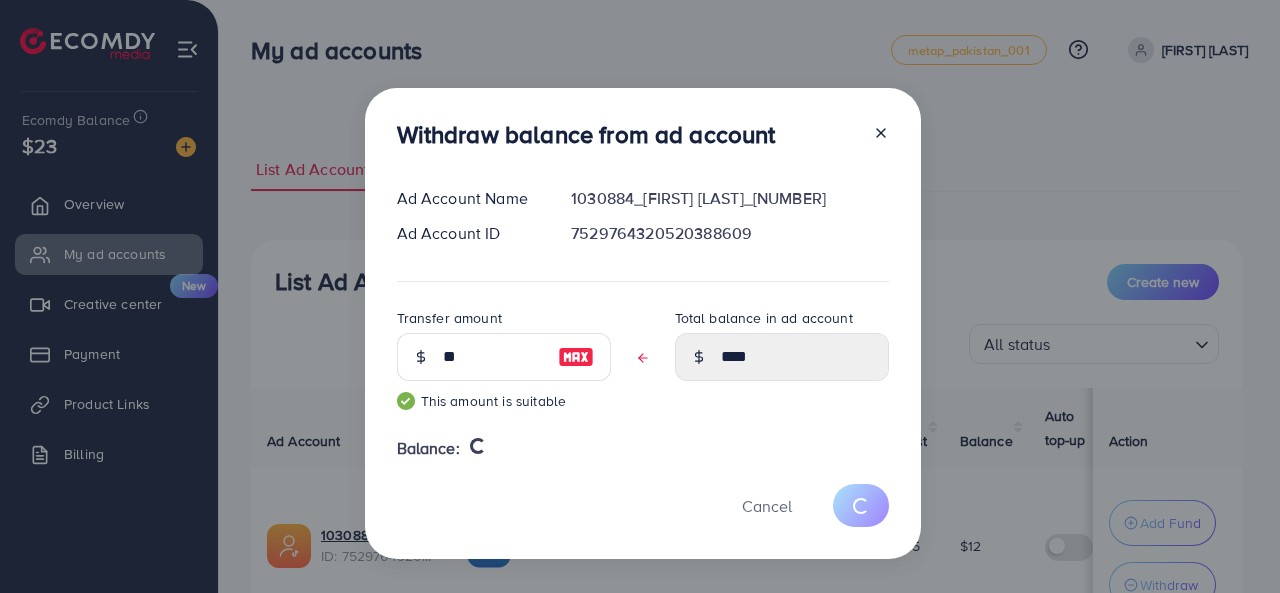 type 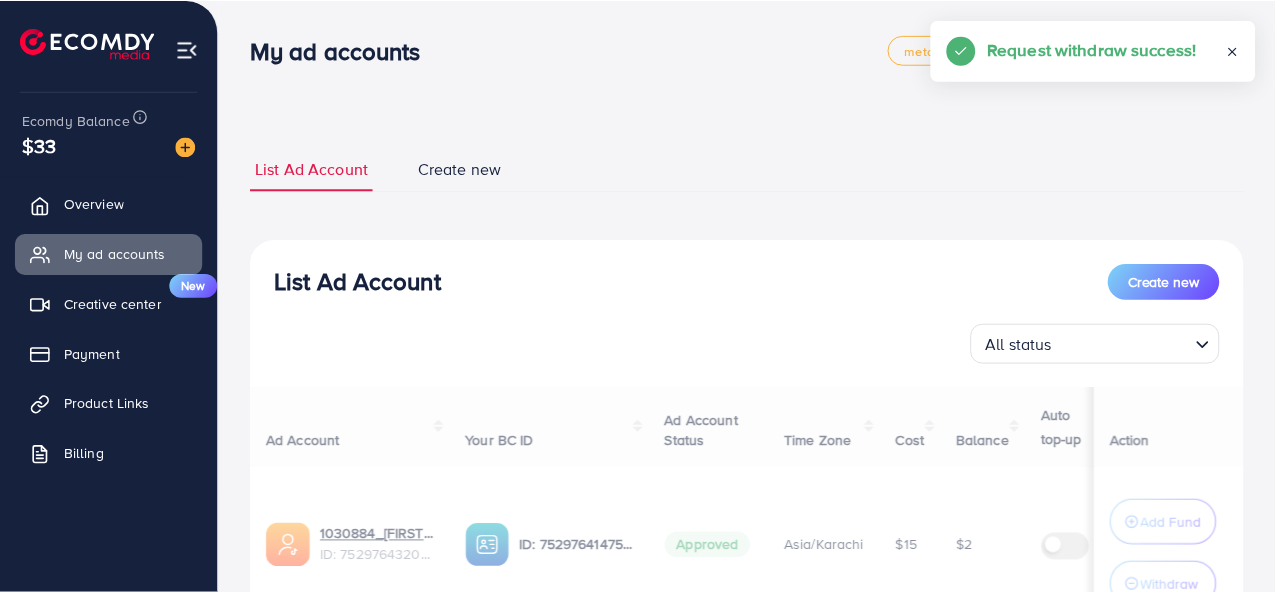 scroll, scrollTop: 12, scrollLeft: 0, axis: vertical 